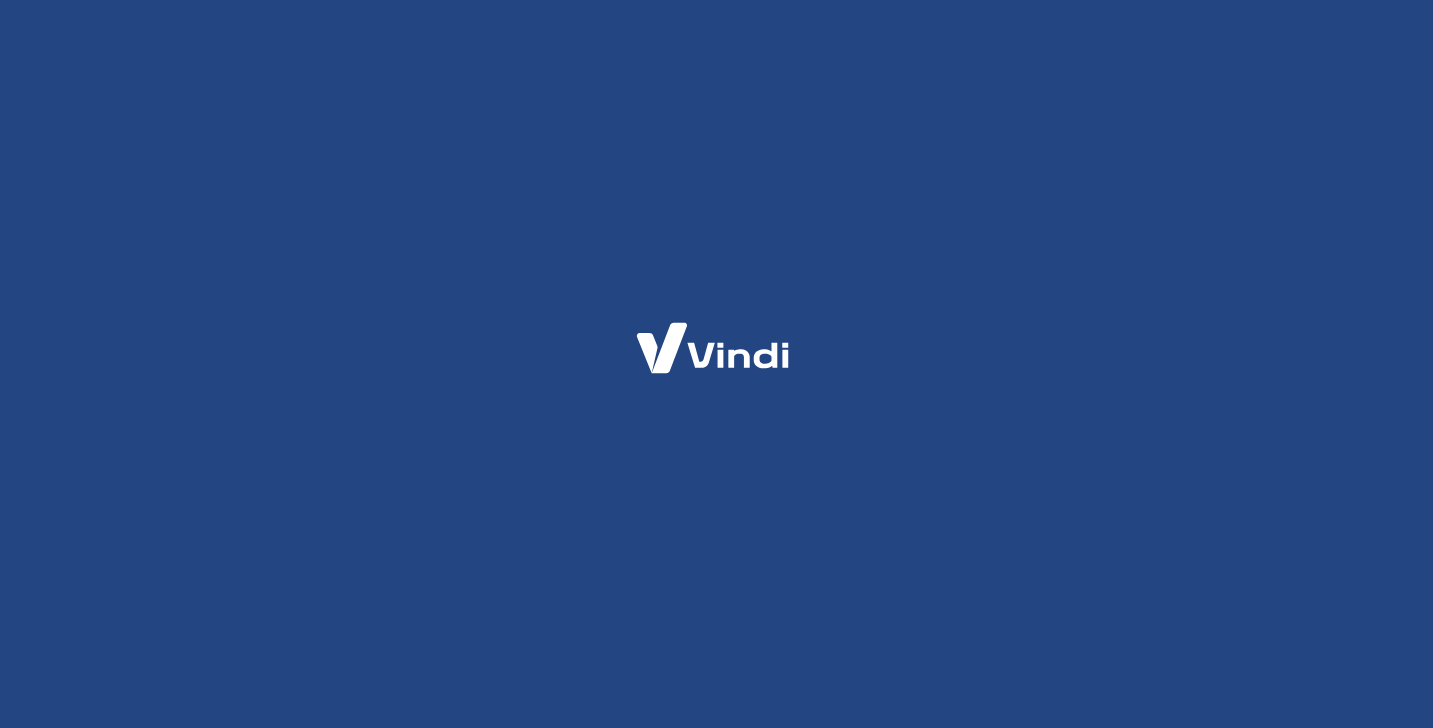 scroll, scrollTop: 0, scrollLeft: 0, axis: both 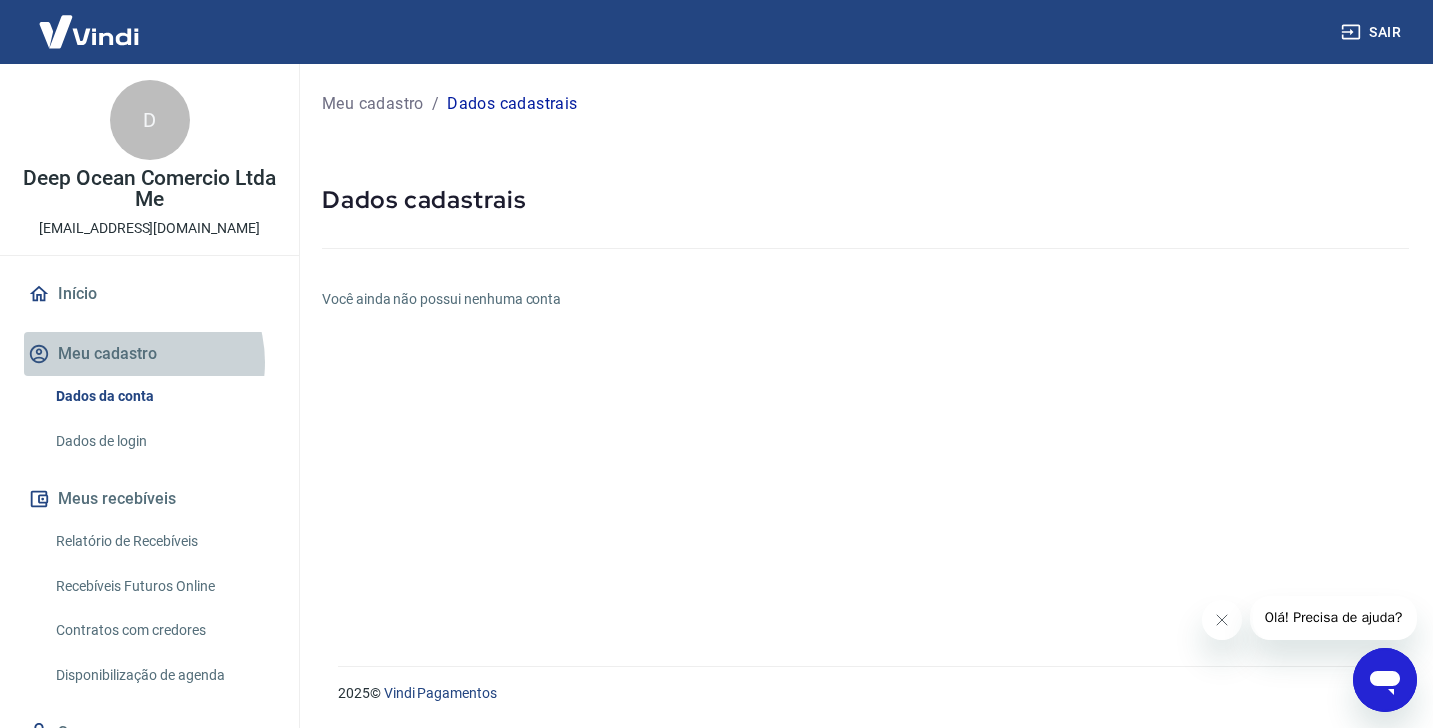 click on "Meu cadastro" at bounding box center [149, 354] 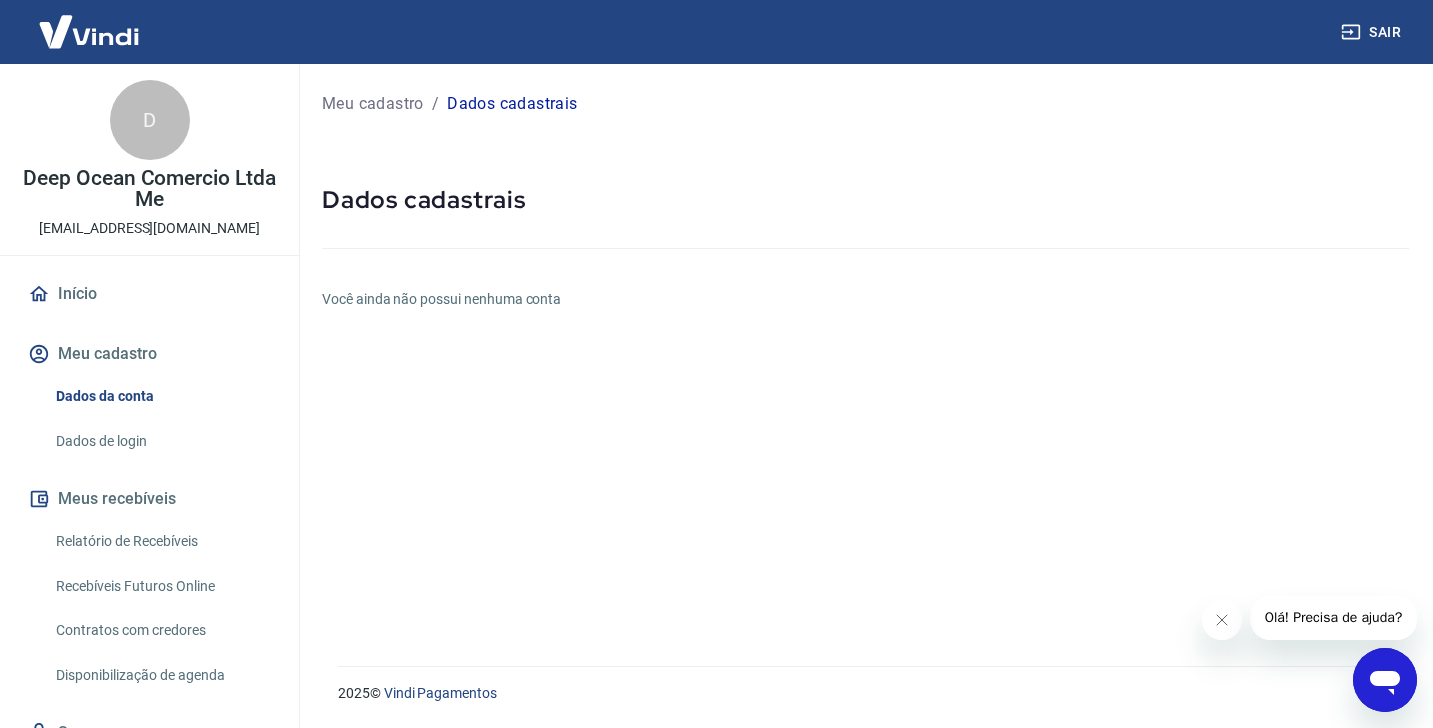 click on "Meu cadastro" at bounding box center [149, 354] 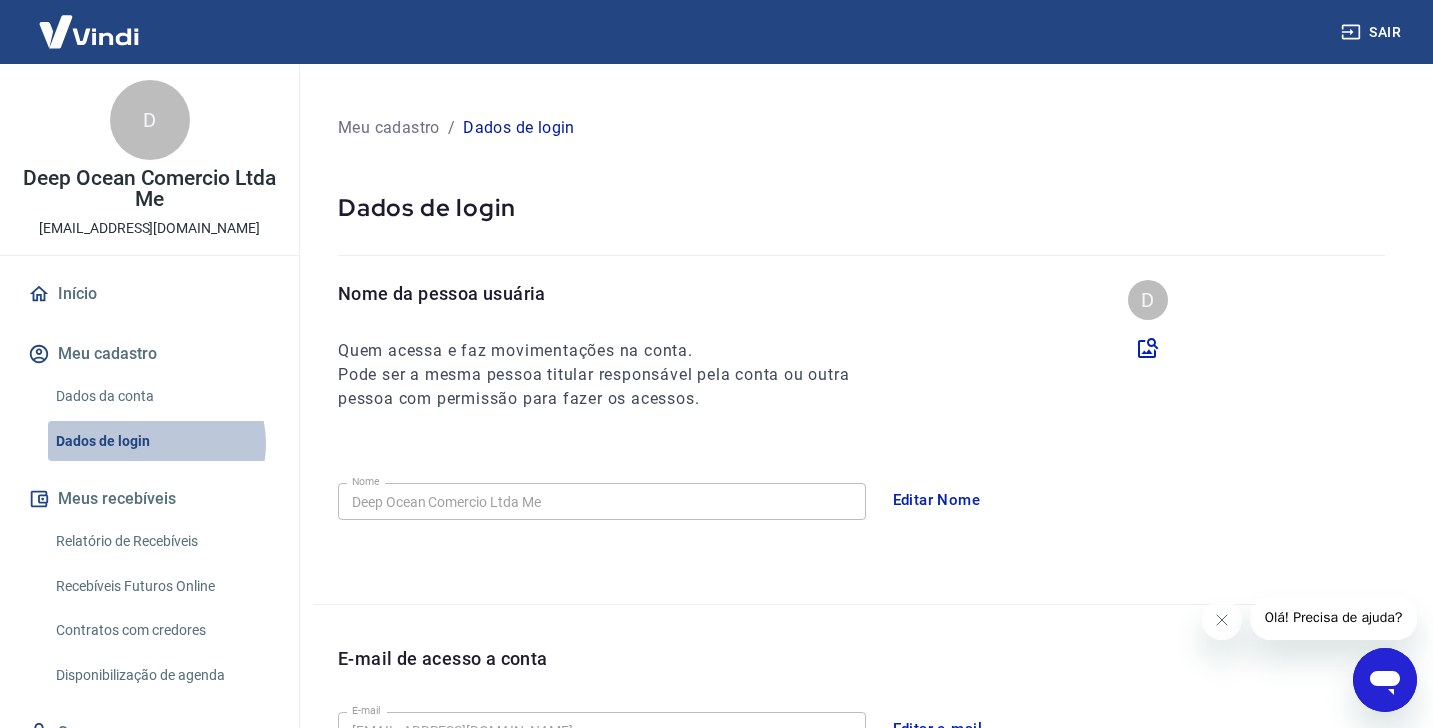click on "Dados de login" at bounding box center [161, 441] 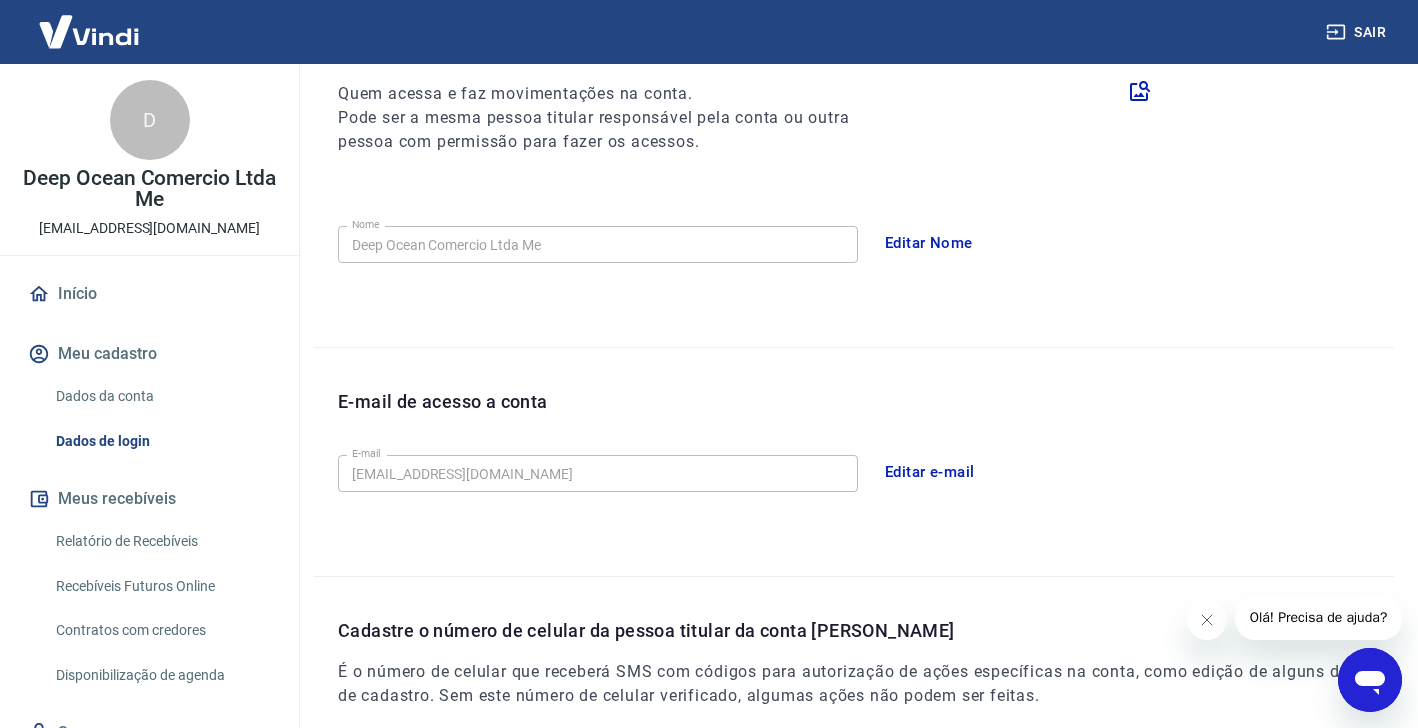 scroll, scrollTop: 134, scrollLeft: 0, axis: vertical 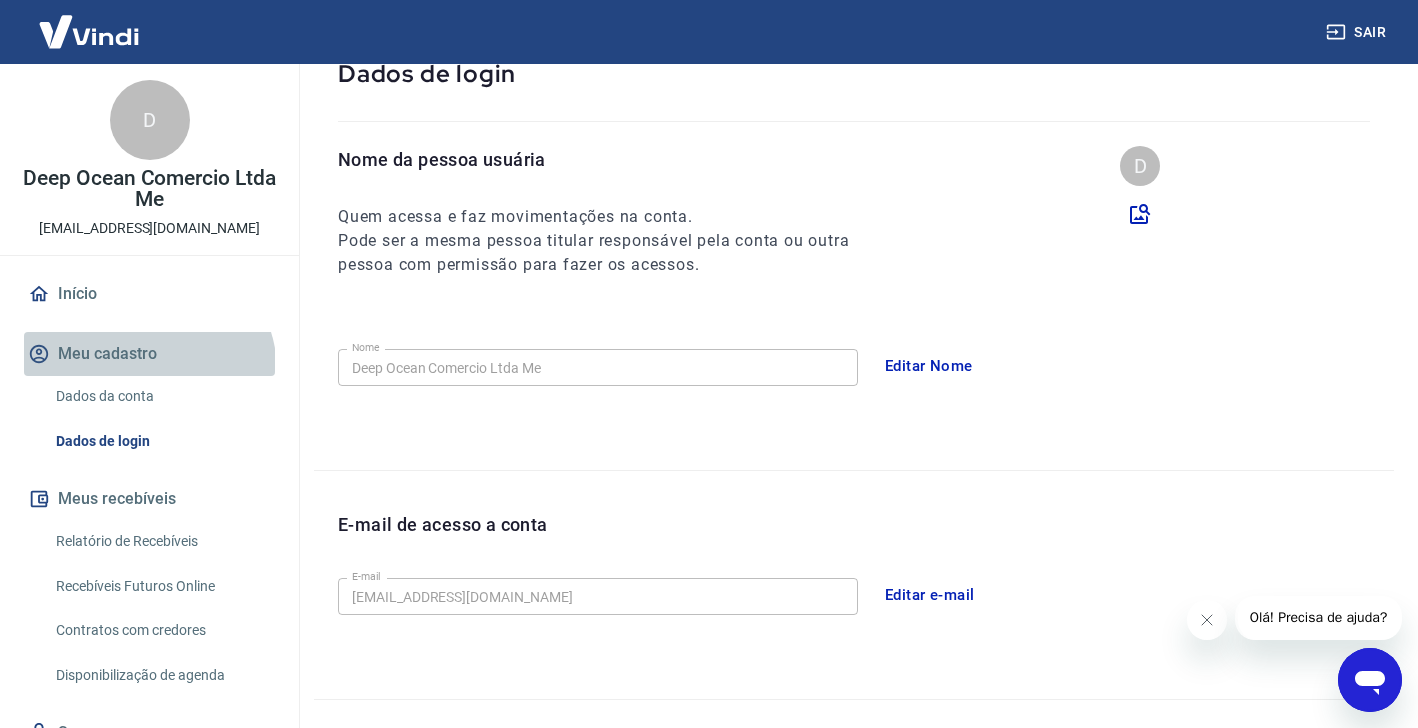 click on "Meu cadastro" at bounding box center (149, 354) 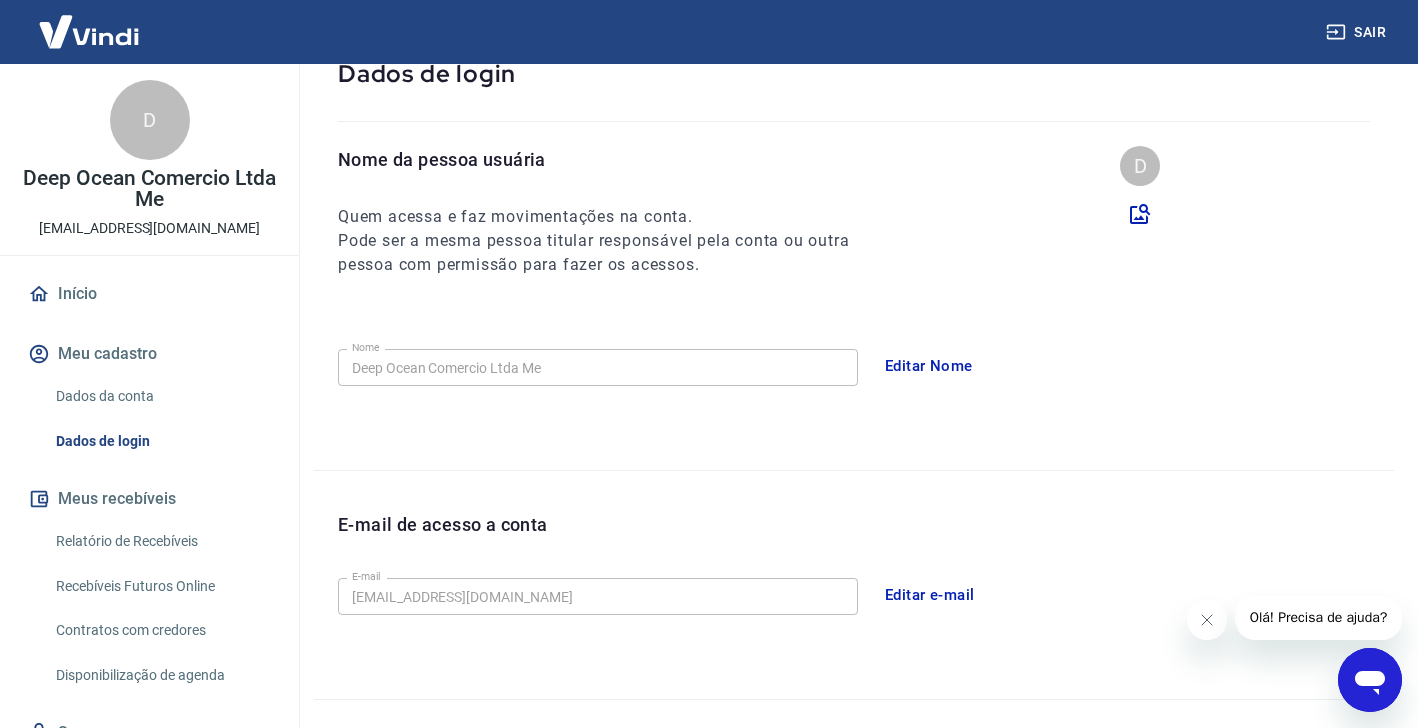 click on "Dados da conta" at bounding box center (161, 396) 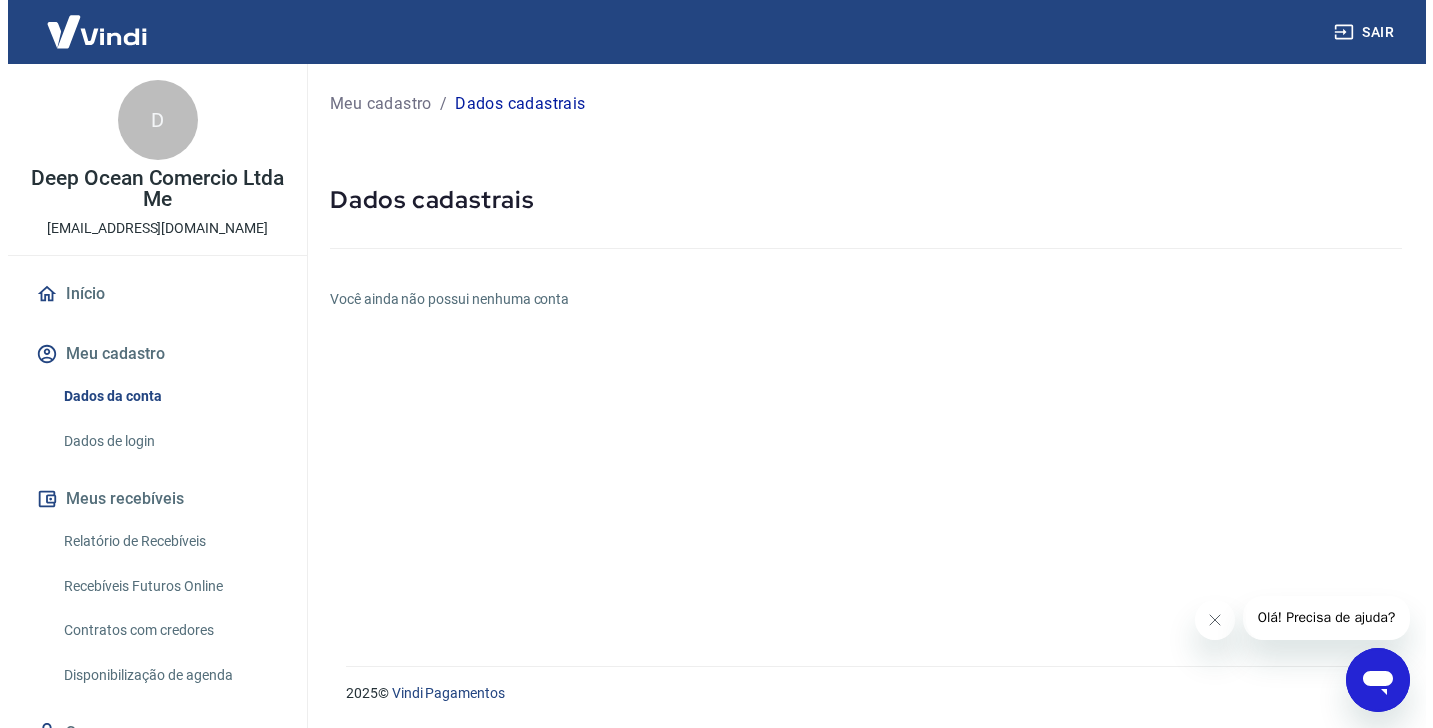 scroll, scrollTop: 0, scrollLeft: 0, axis: both 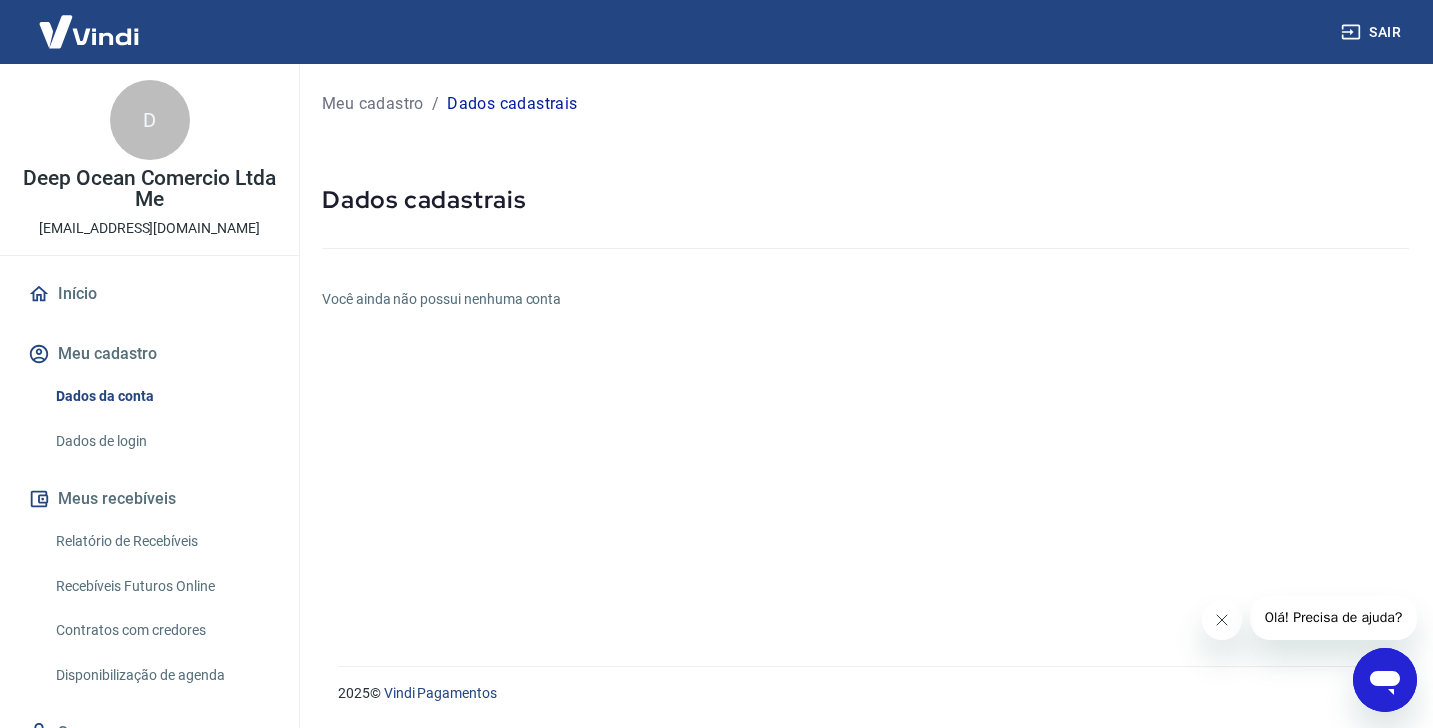 click at bounding box center (1222, 620) 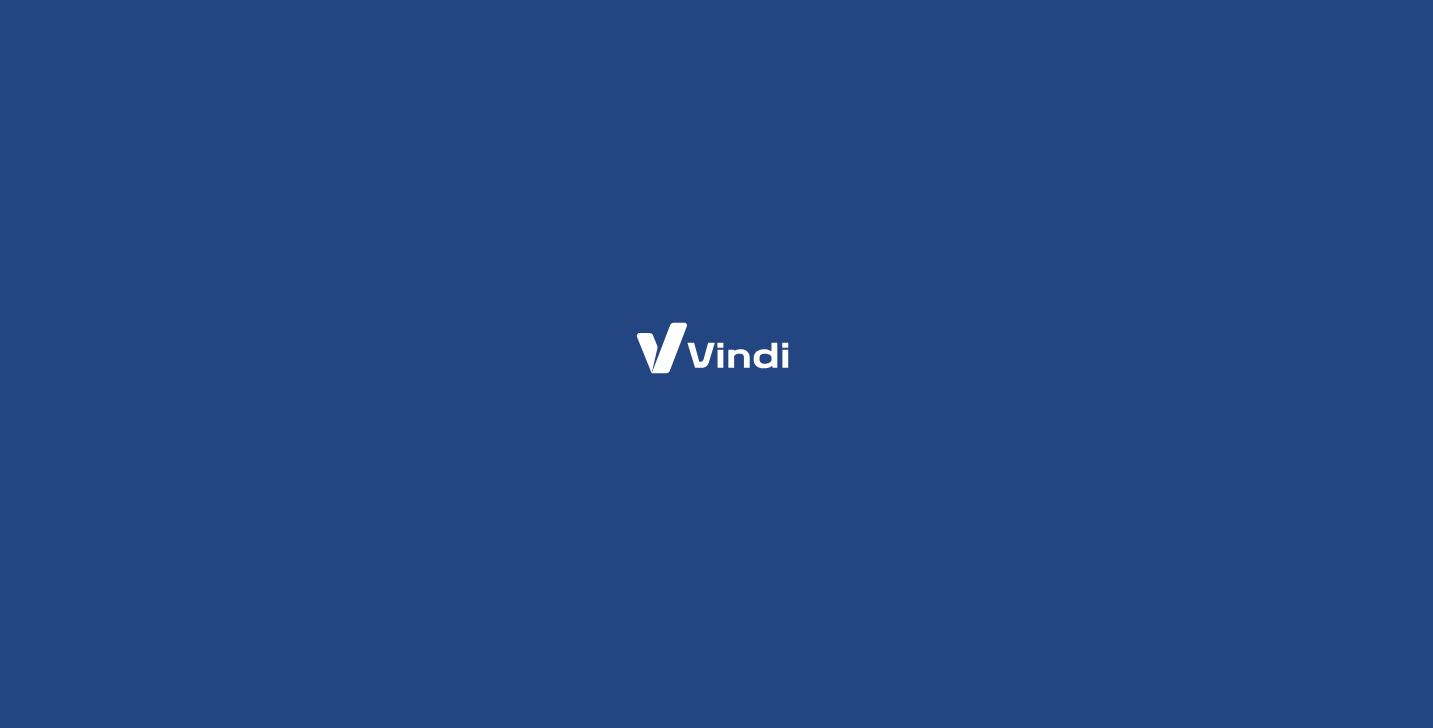 scroll, scrollTop: 0, scrollLeft: 0, axis: both 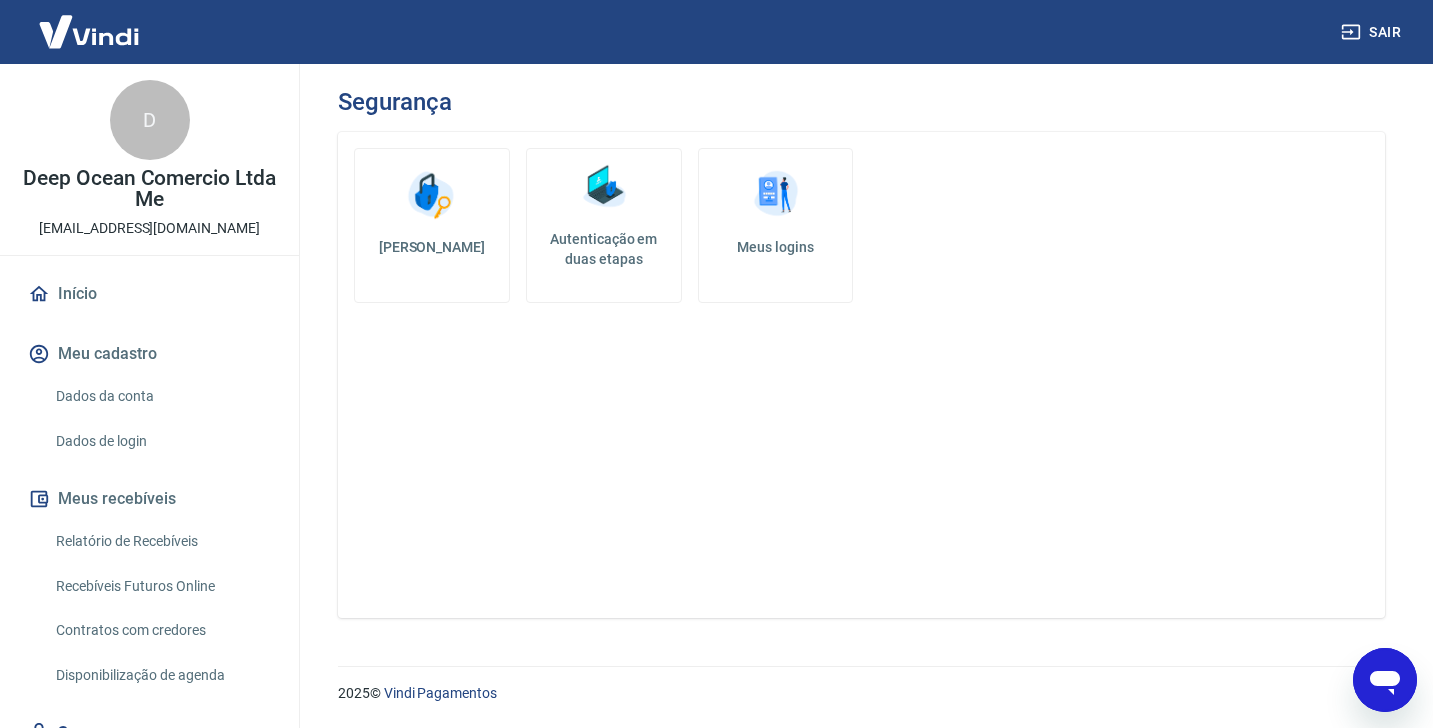 click at bounding box center (776, 195) 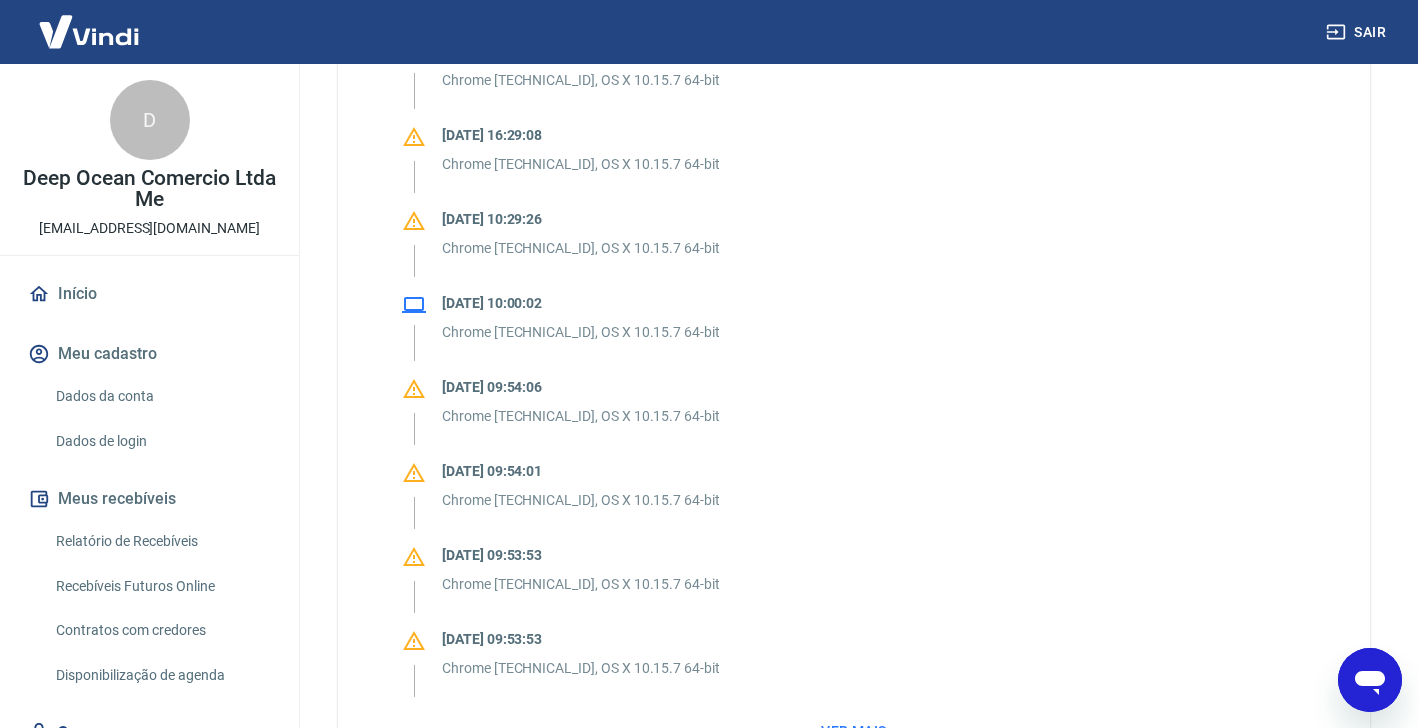 scroll, scrollTop: 1738, scrollLeft: 0, axis: vertical 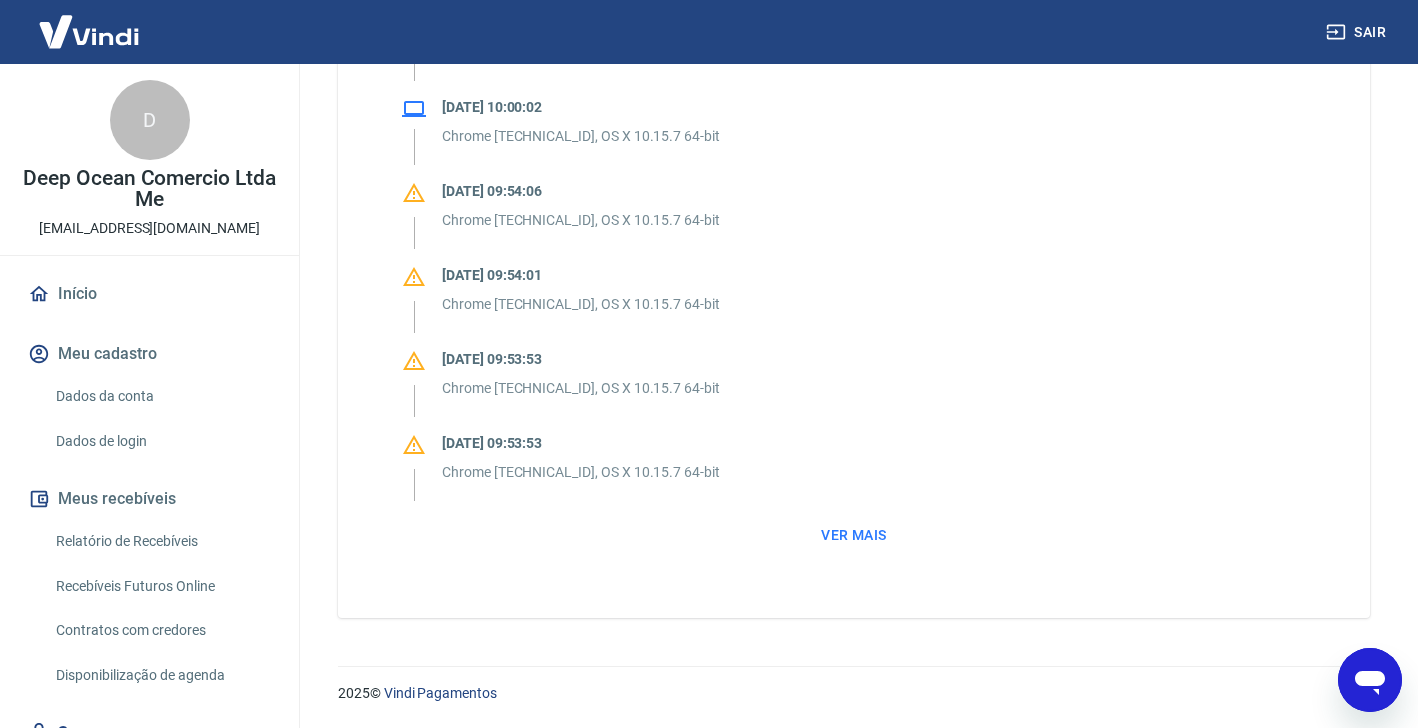 click on "Ver mais" at bounding box center [854, 535] 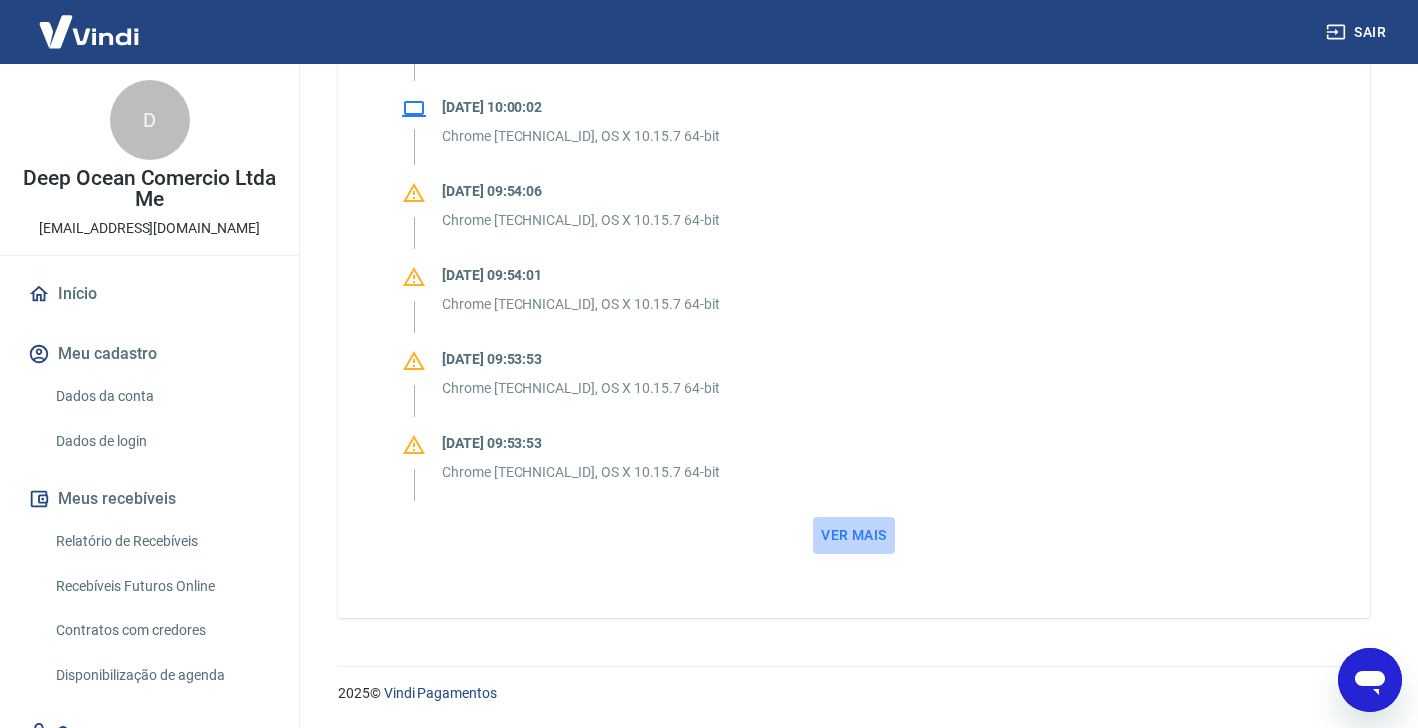 click on "Ver mais" at bounding box center (853, 535) 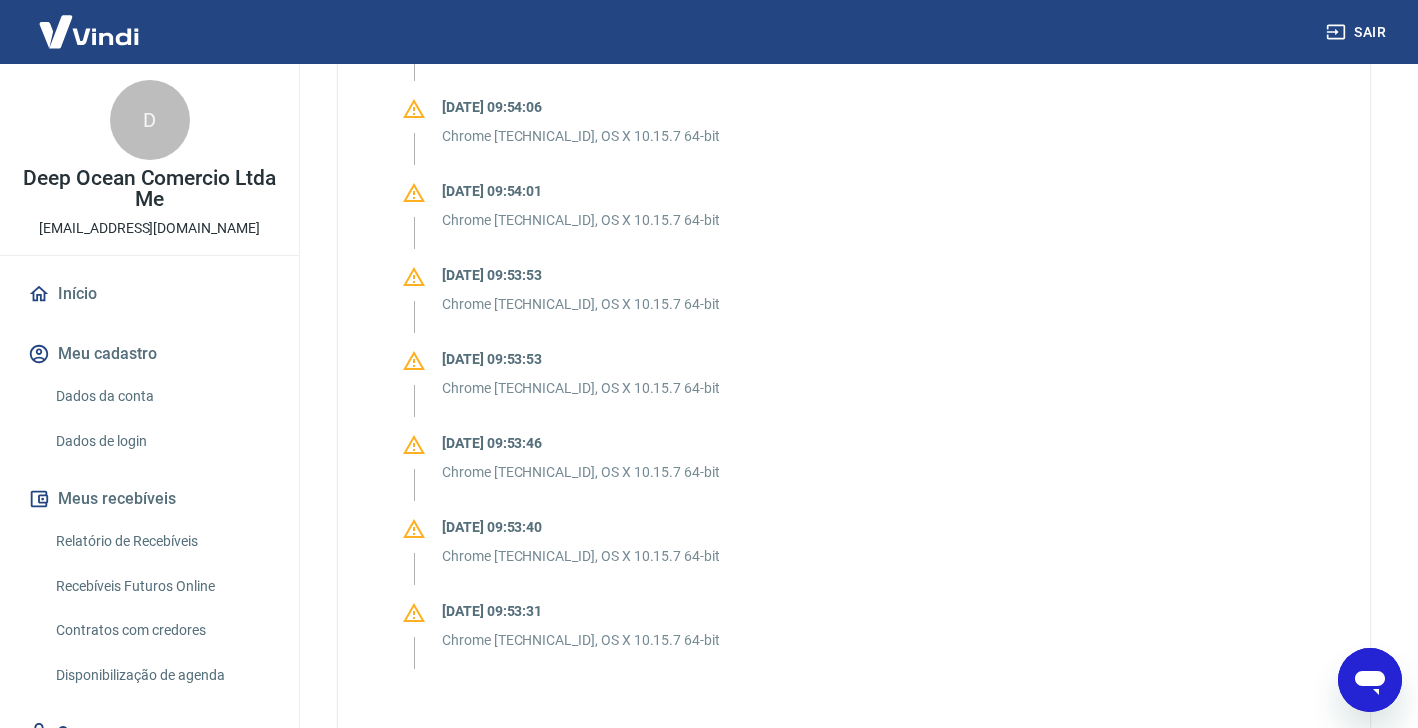 scroll, scrollTop: 1953, scrollLeft: 0, axis: vertical 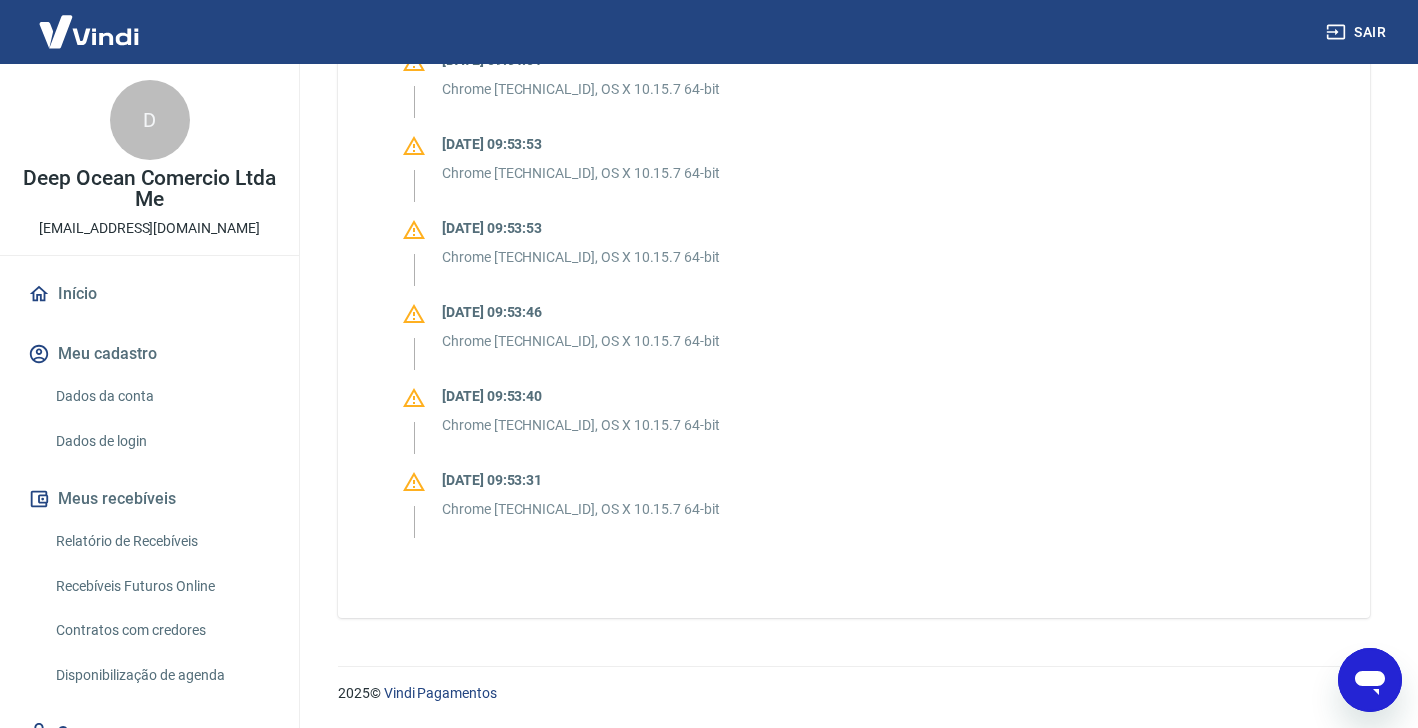 click on "Início" at bounding box center [149, 294] 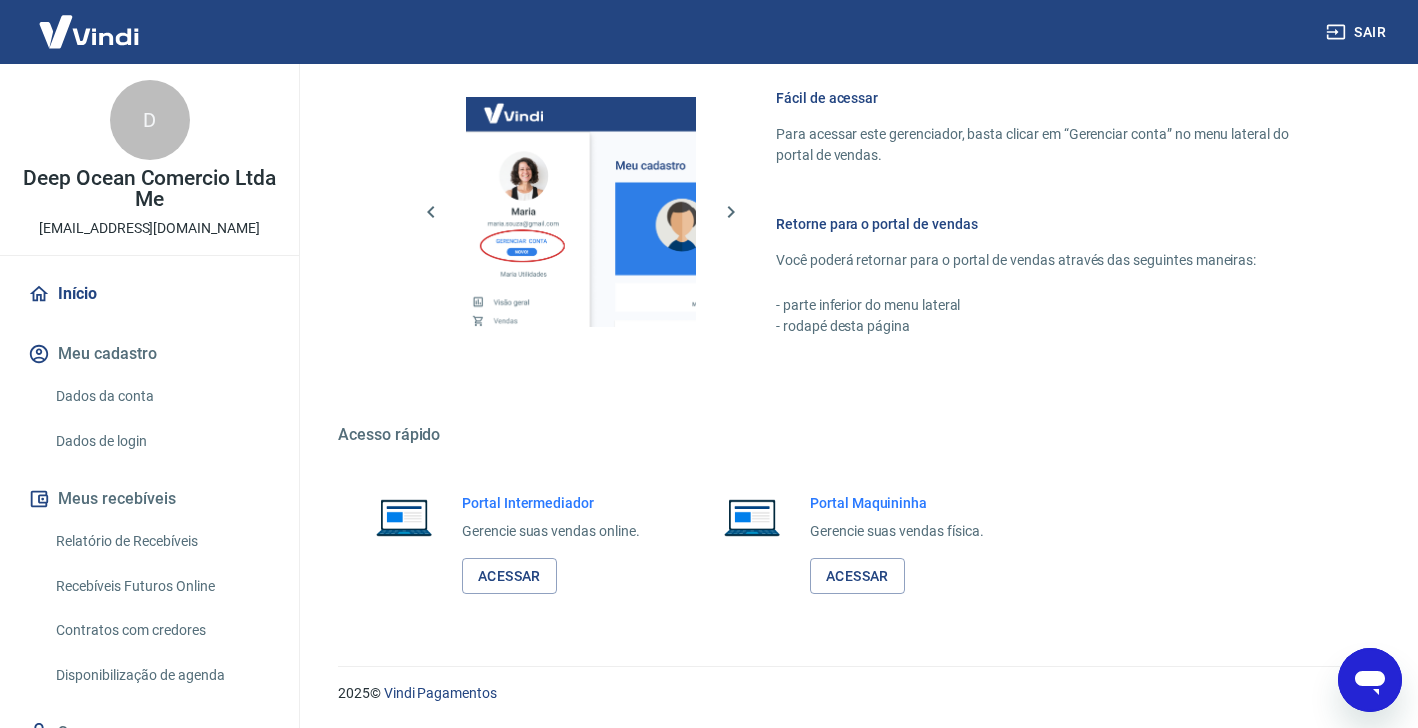 scroll, scrollTop: 1078, scrollLeft: 0, axis: vertical 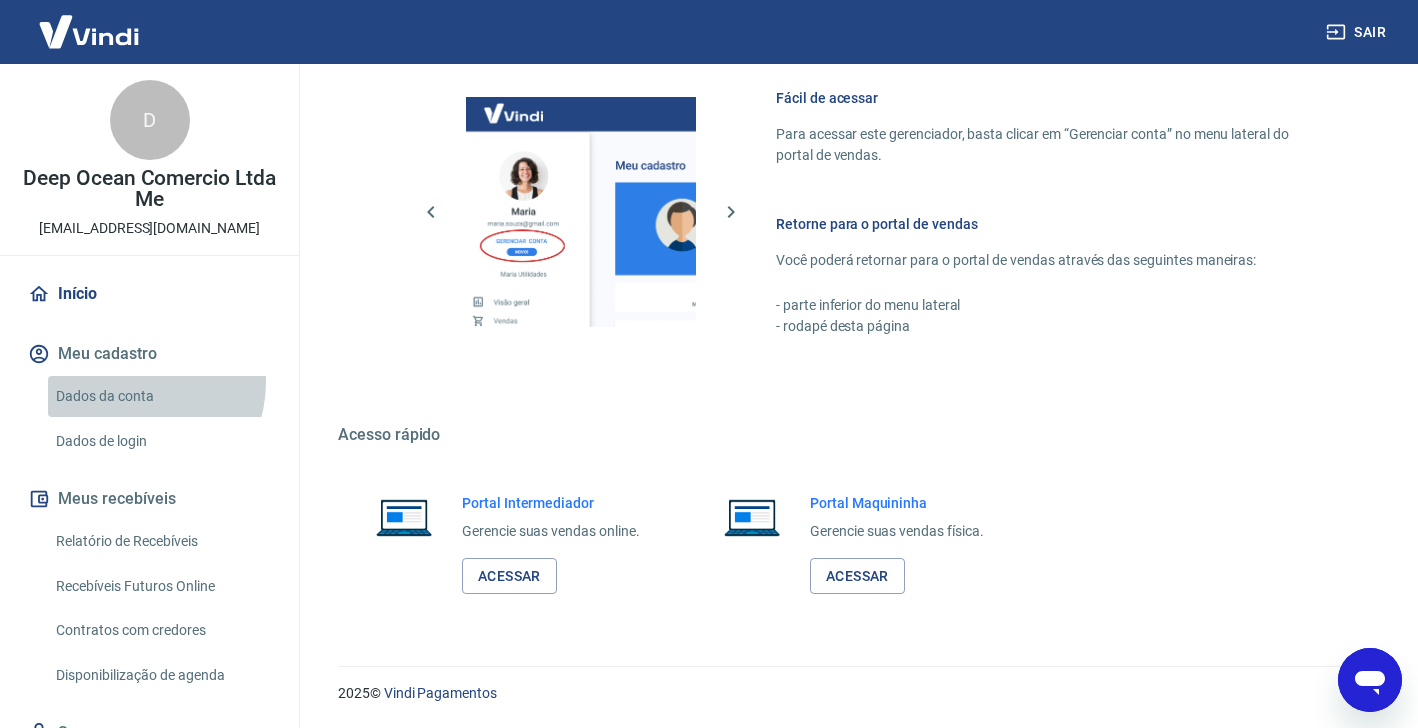 click on "Dados da conta" at bounding box center (161, 396) 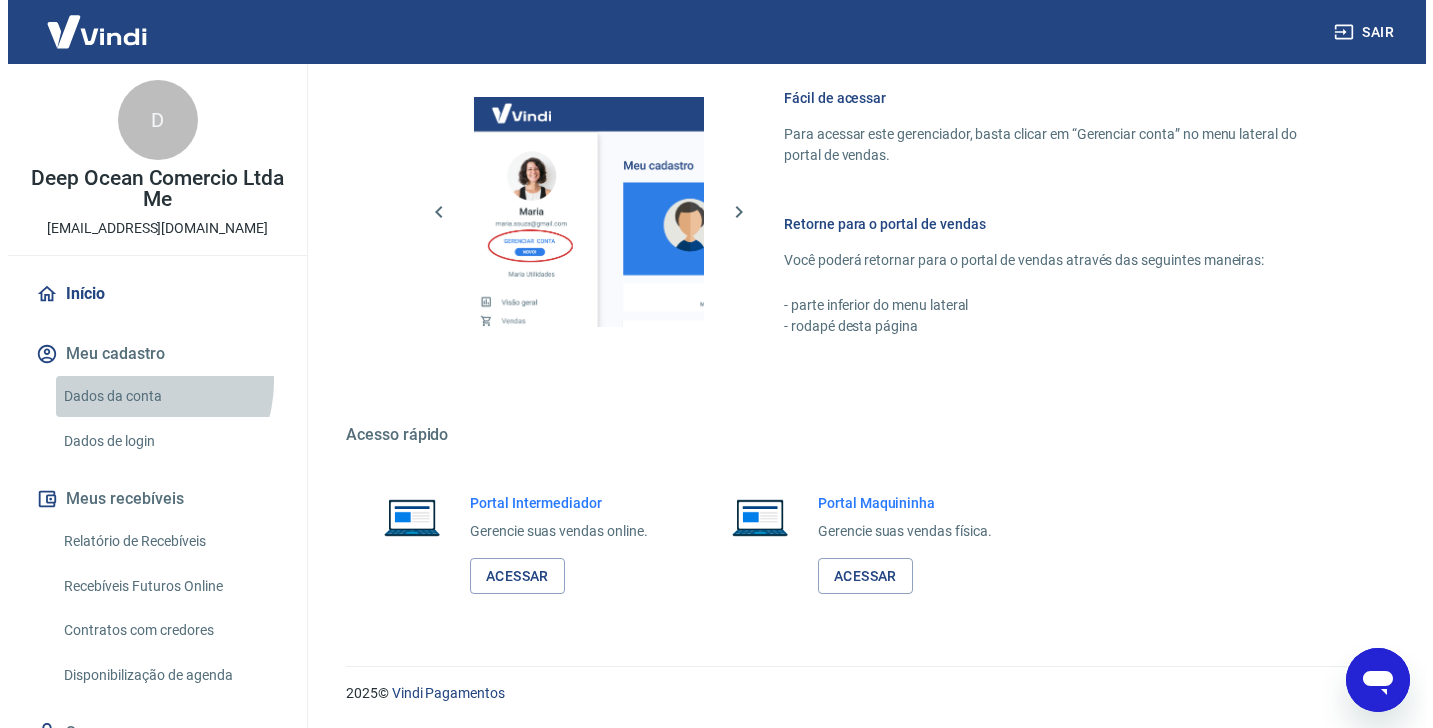 scroll, scrollTop: 0, scrollLeft: 0, axis: both 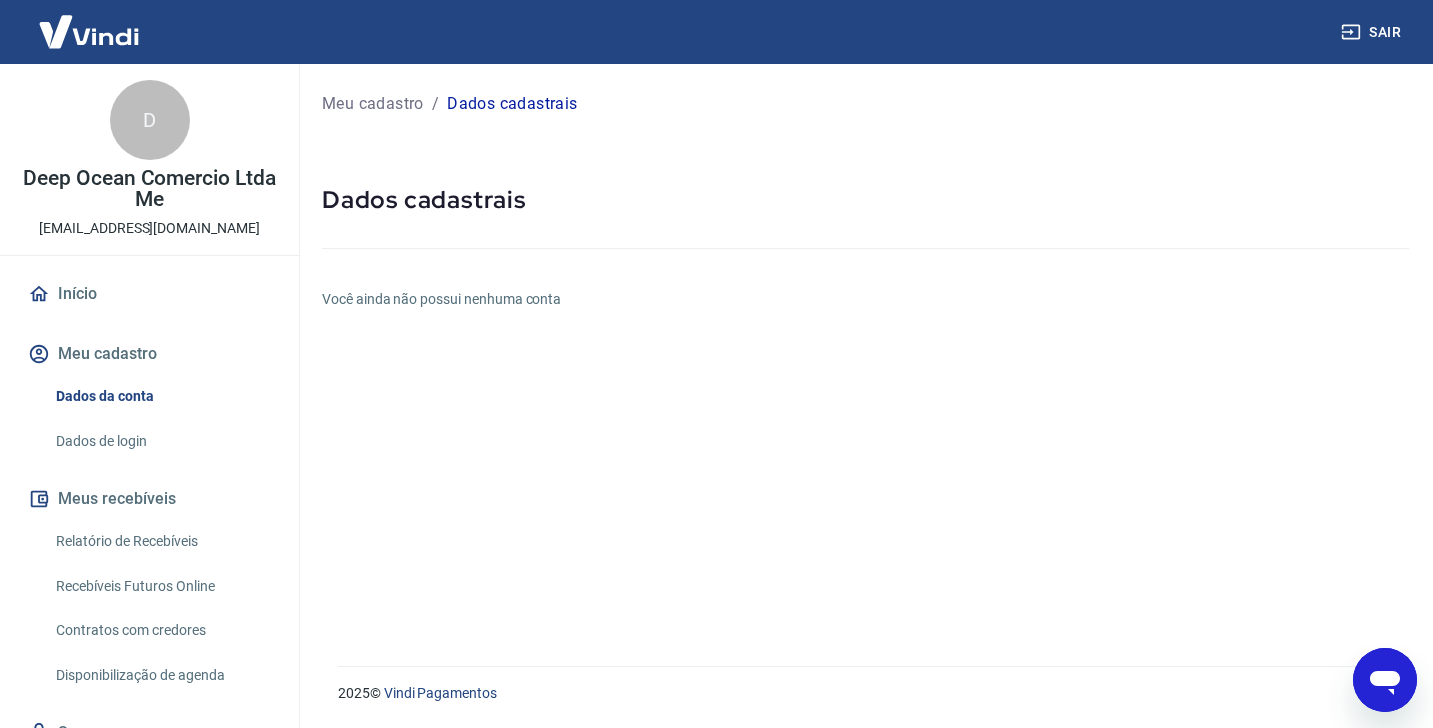 click on "Meus recebíveis" at bounding box center (149, 499) 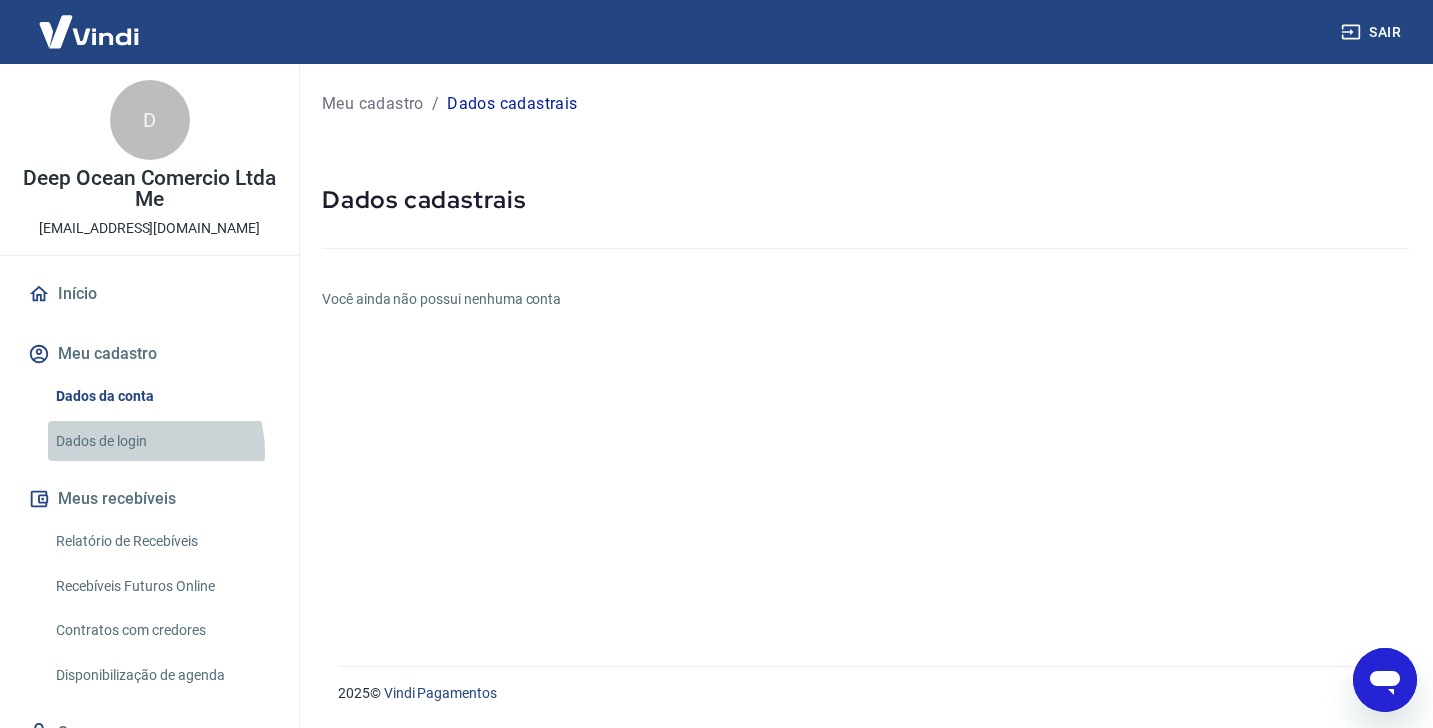 click on "Dados de login" at bounding box center [161, 441] 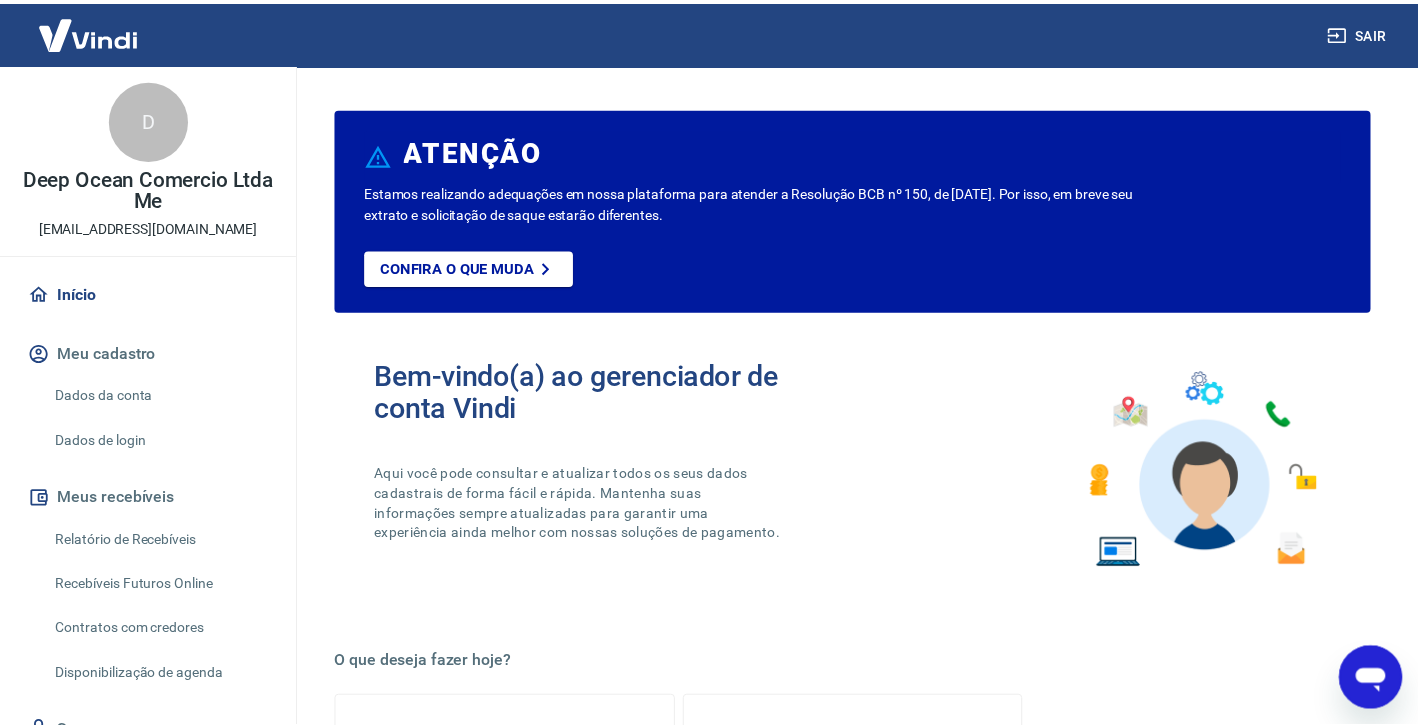scroll, scrollTop: 1078, scrollLeft: 0, axis: vertical 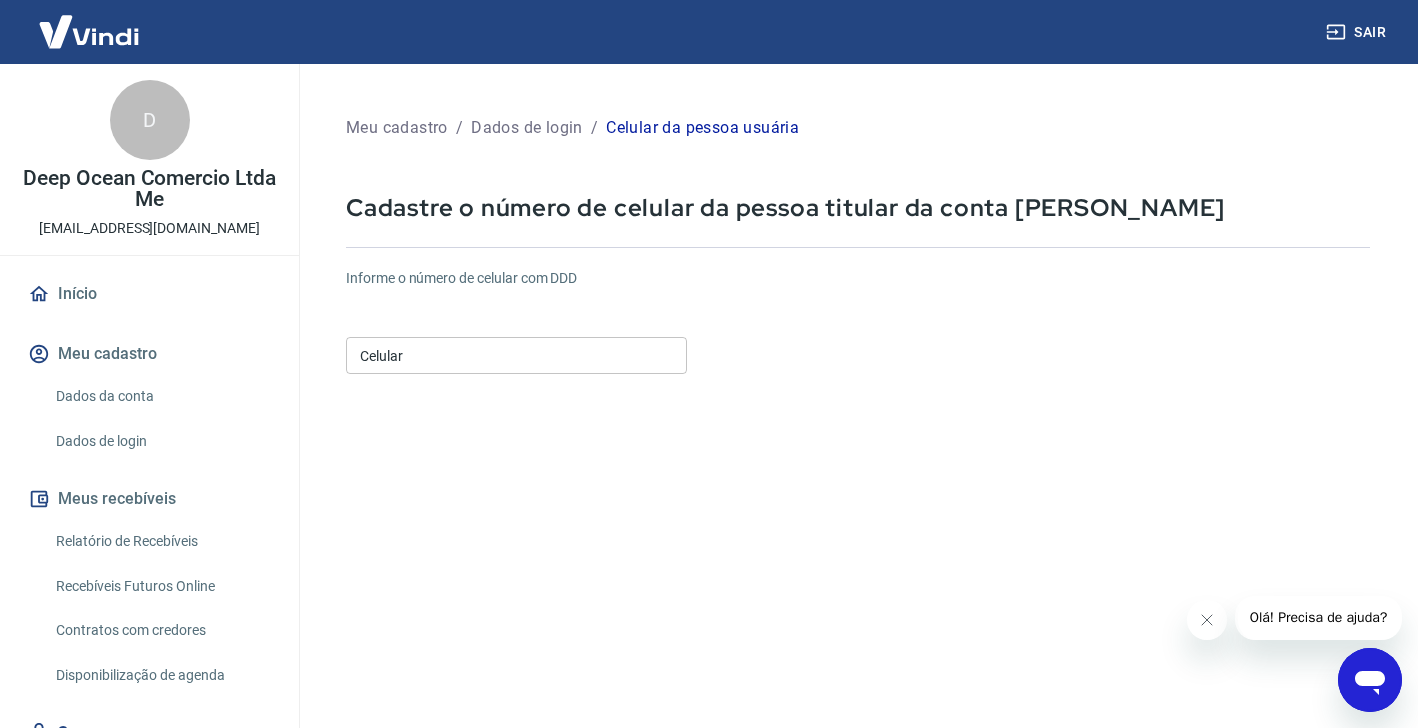 click on "Informe o número de celular com DDD Celular Celular Continuar Cancelar" at bounding box center [858, 544] 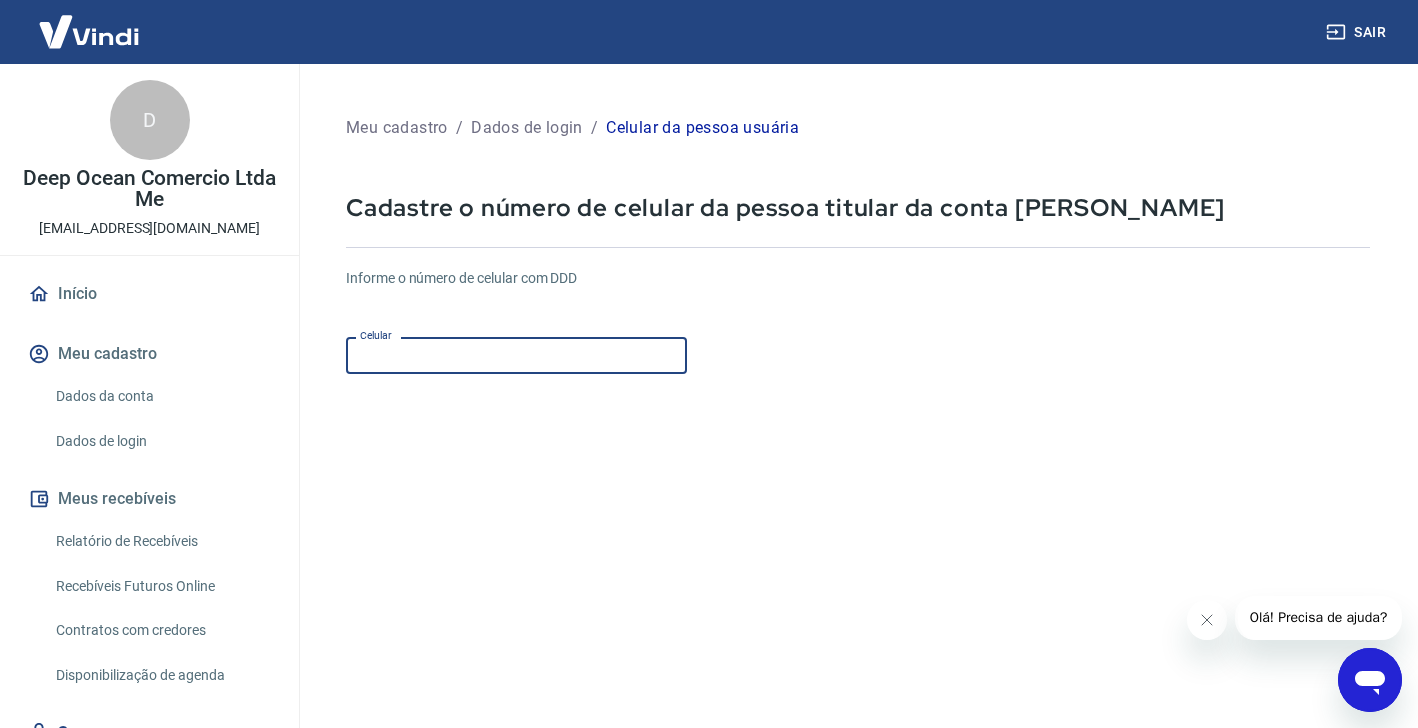 click on "Celular" at bounding box center [516, 355] 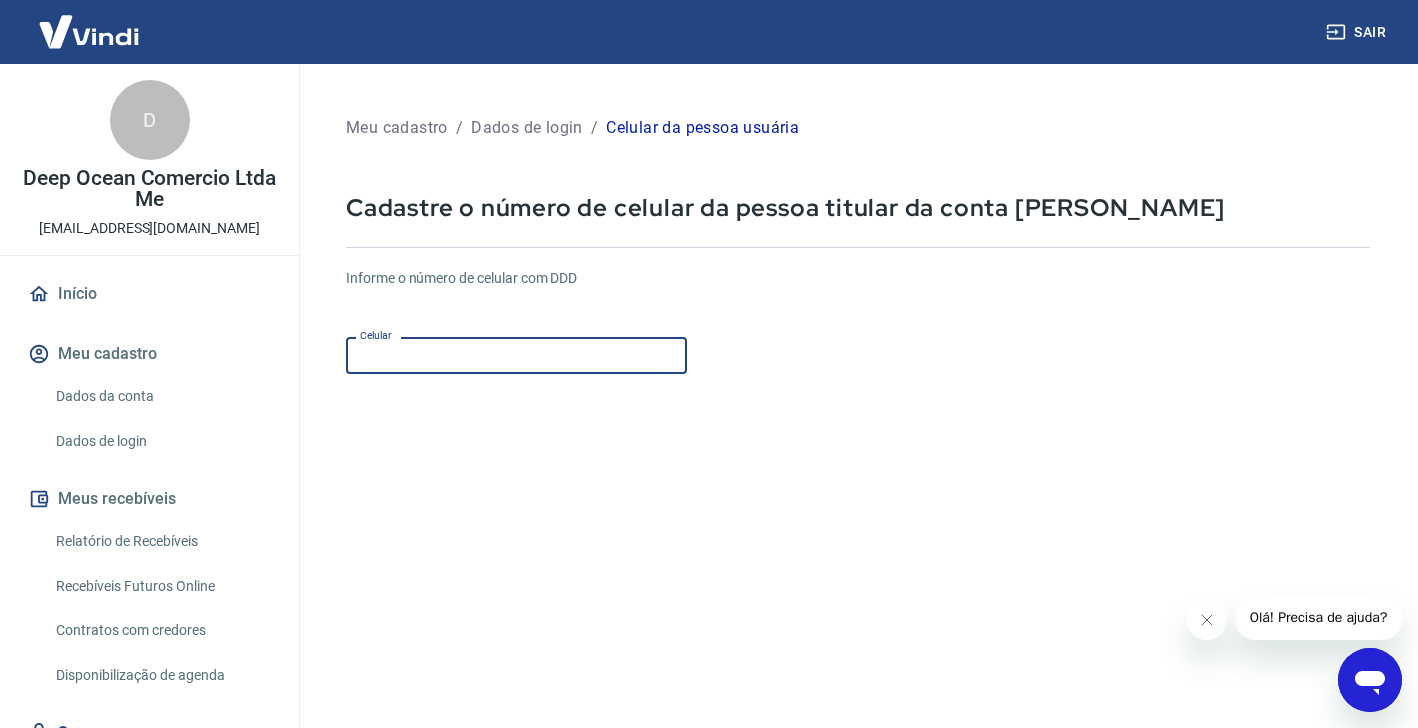 type on "(11) 98319-0383" 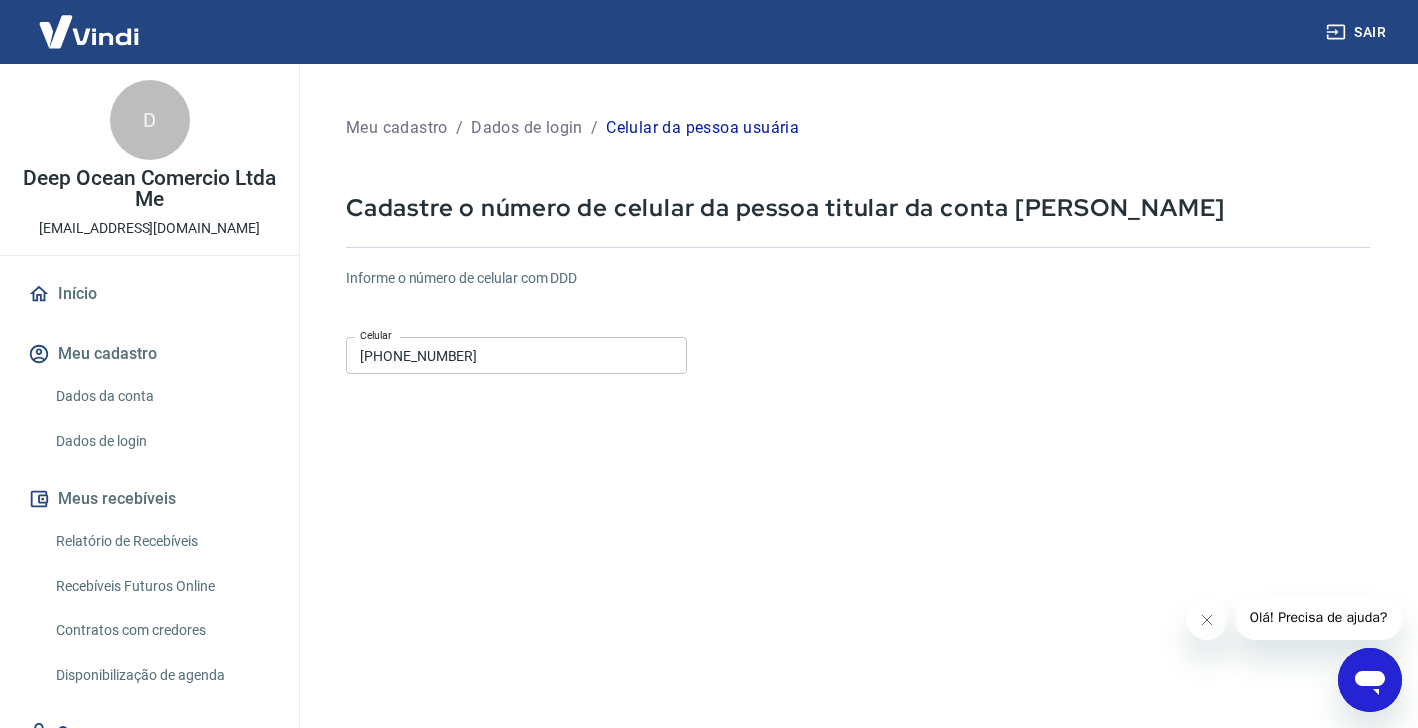 click on "Informe o número de celular com DDD Celular (11) 98319-0383 Celular Continuar Cancelar" at bounding box center [858, 544] 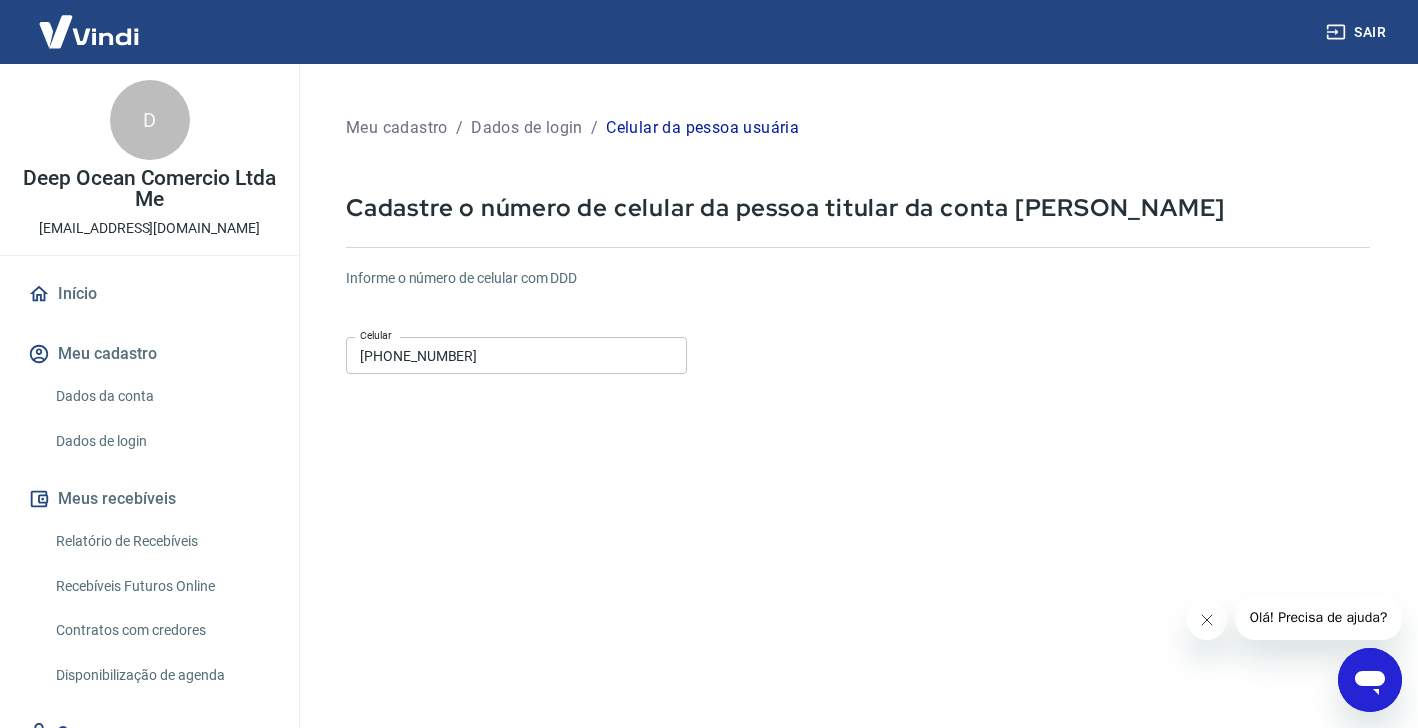 click at bounding box center (1207, 620) 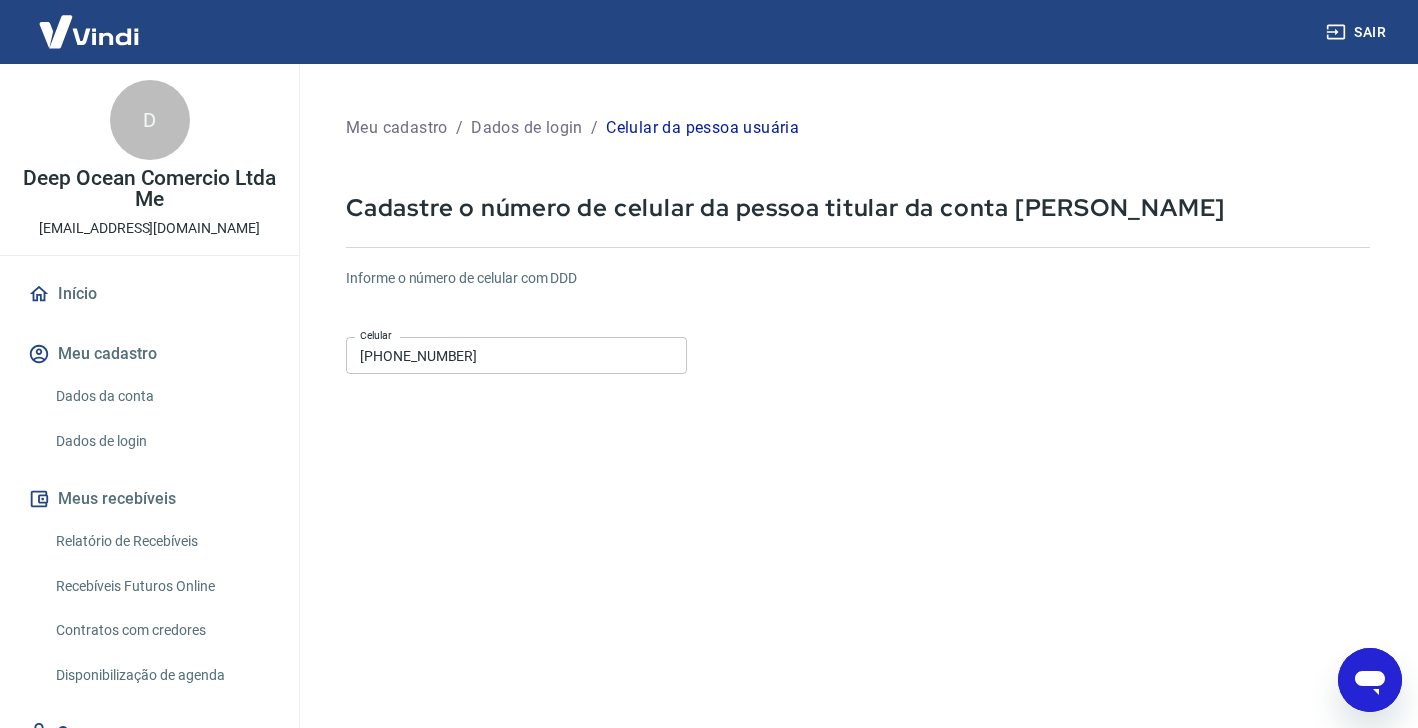 click on "(11) 98319-0383" at bounding box center [516, 355] 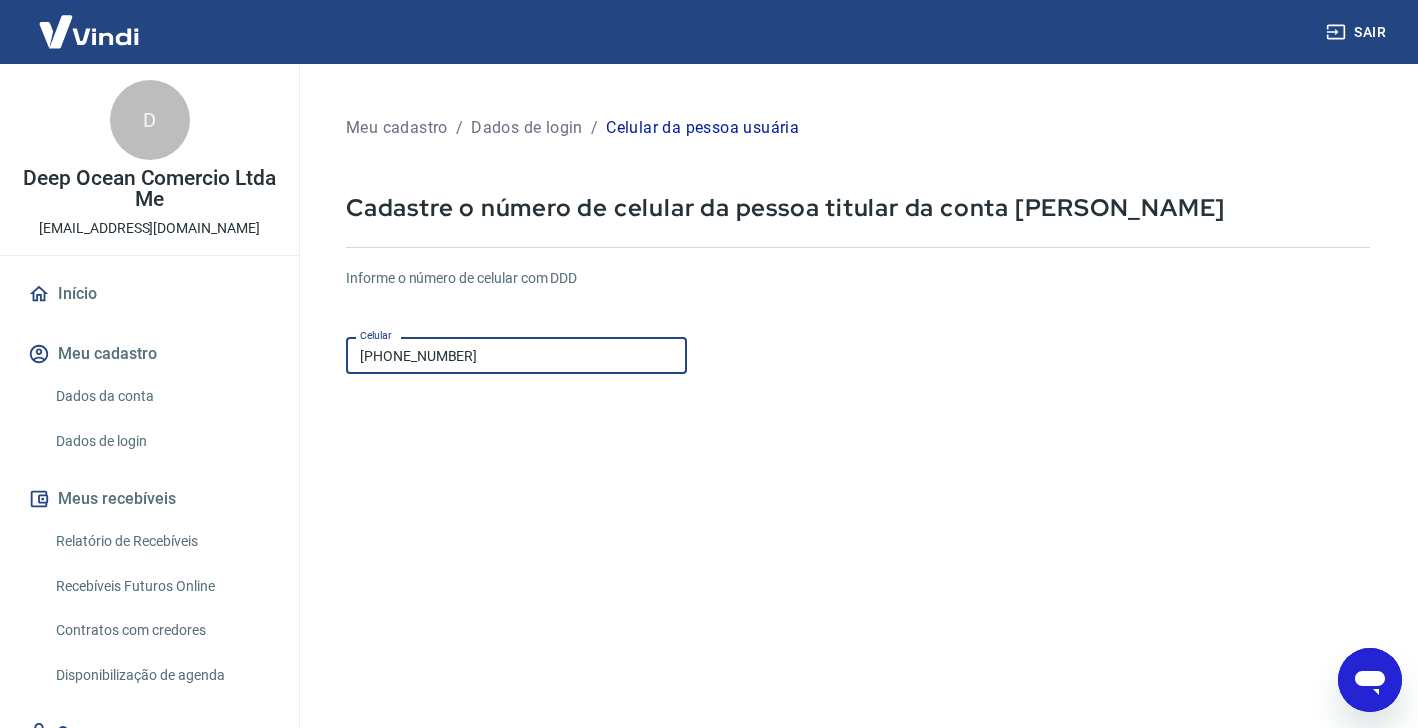 click on "Continuar" at bounding box center (401, 814) 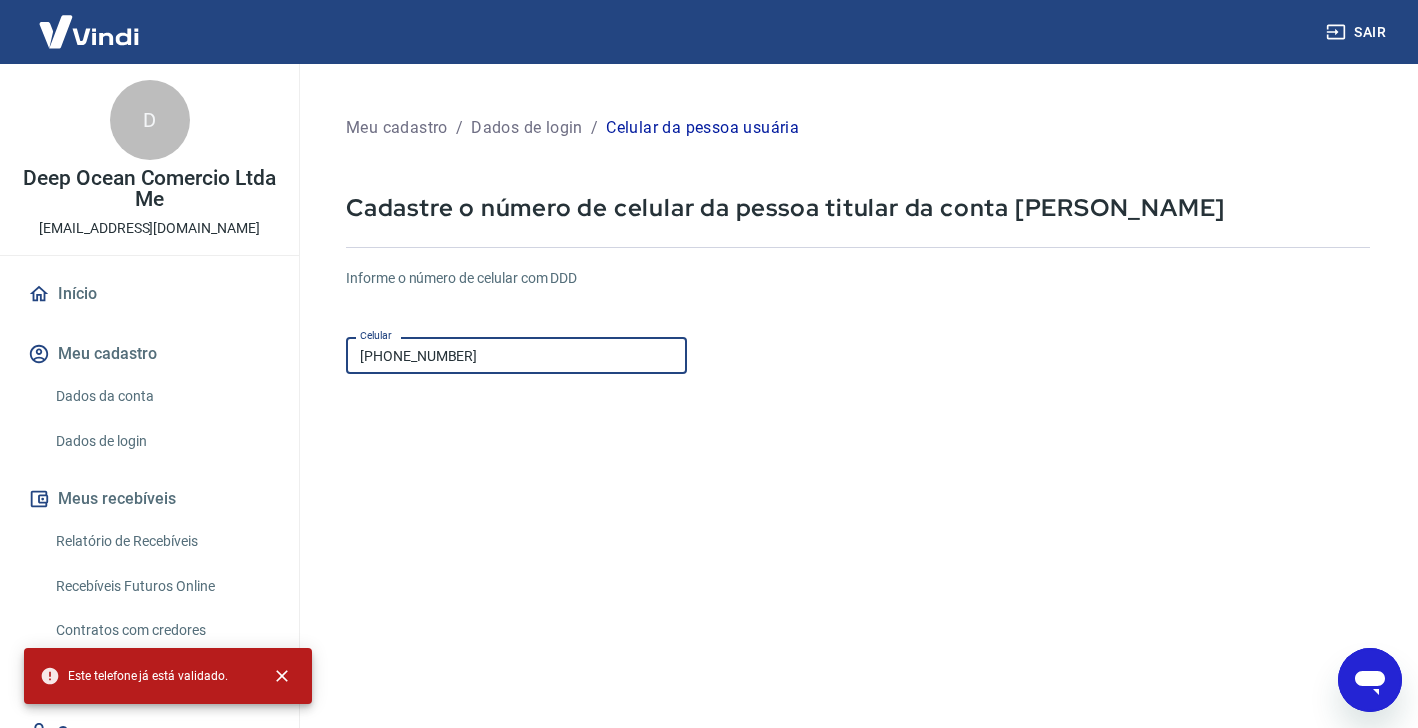 drag, startPoint x: 524, startPoint y: 359, endPoint x: 366, endPoint y: 347, distance: 158.45505 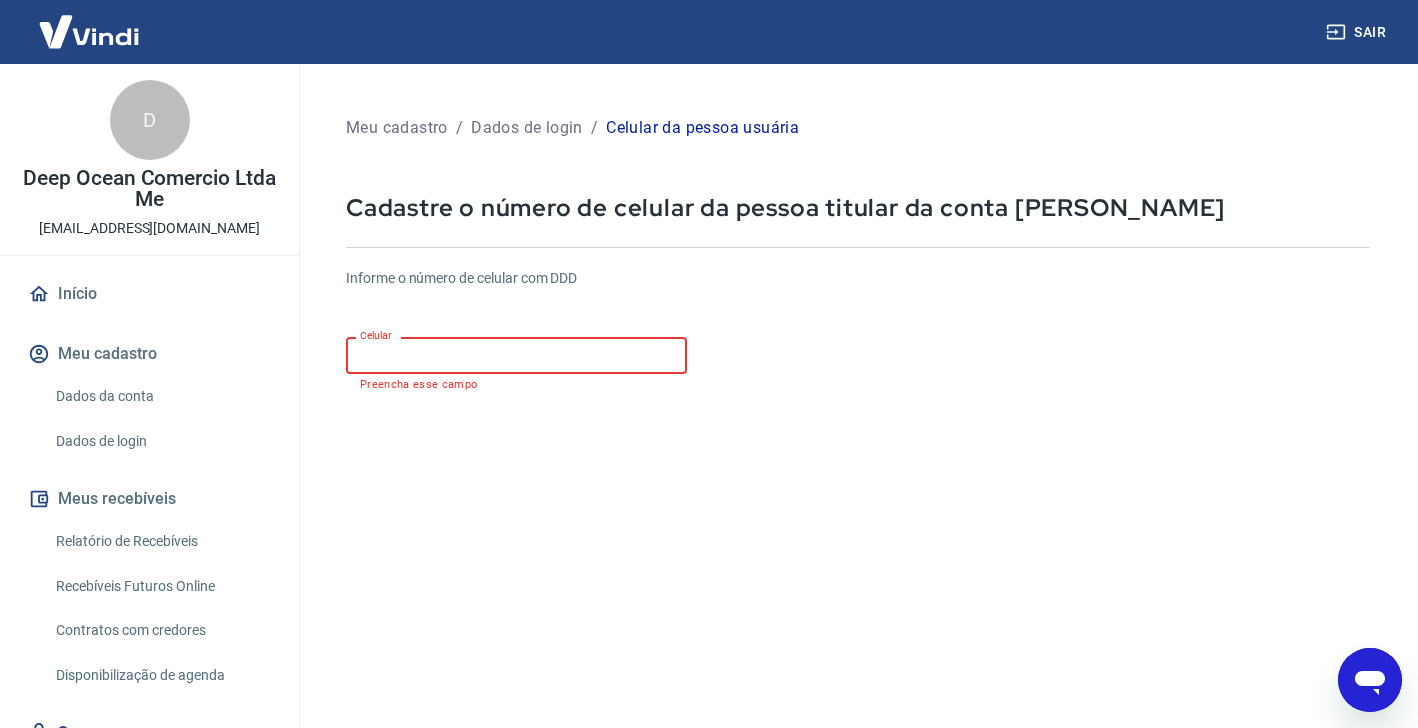 type 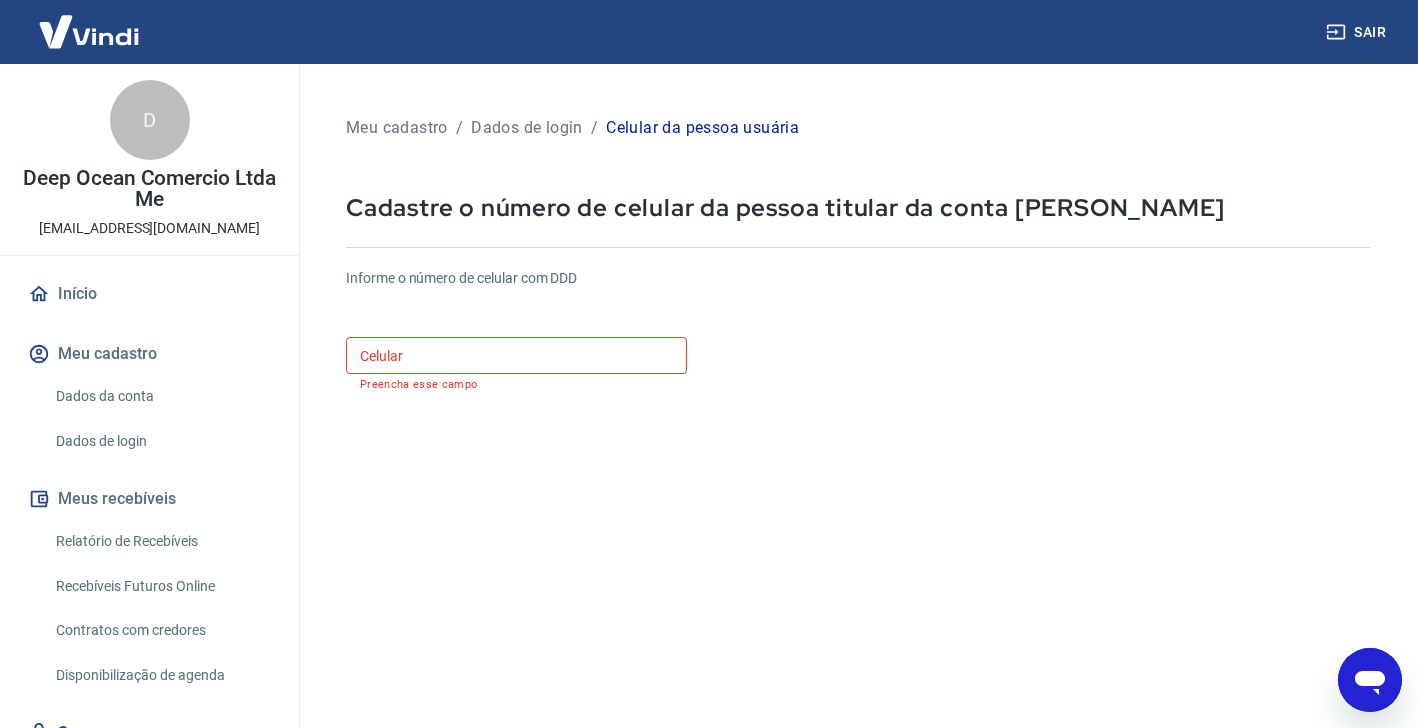 click on "Dados de login" at bounding box center [527, 128] 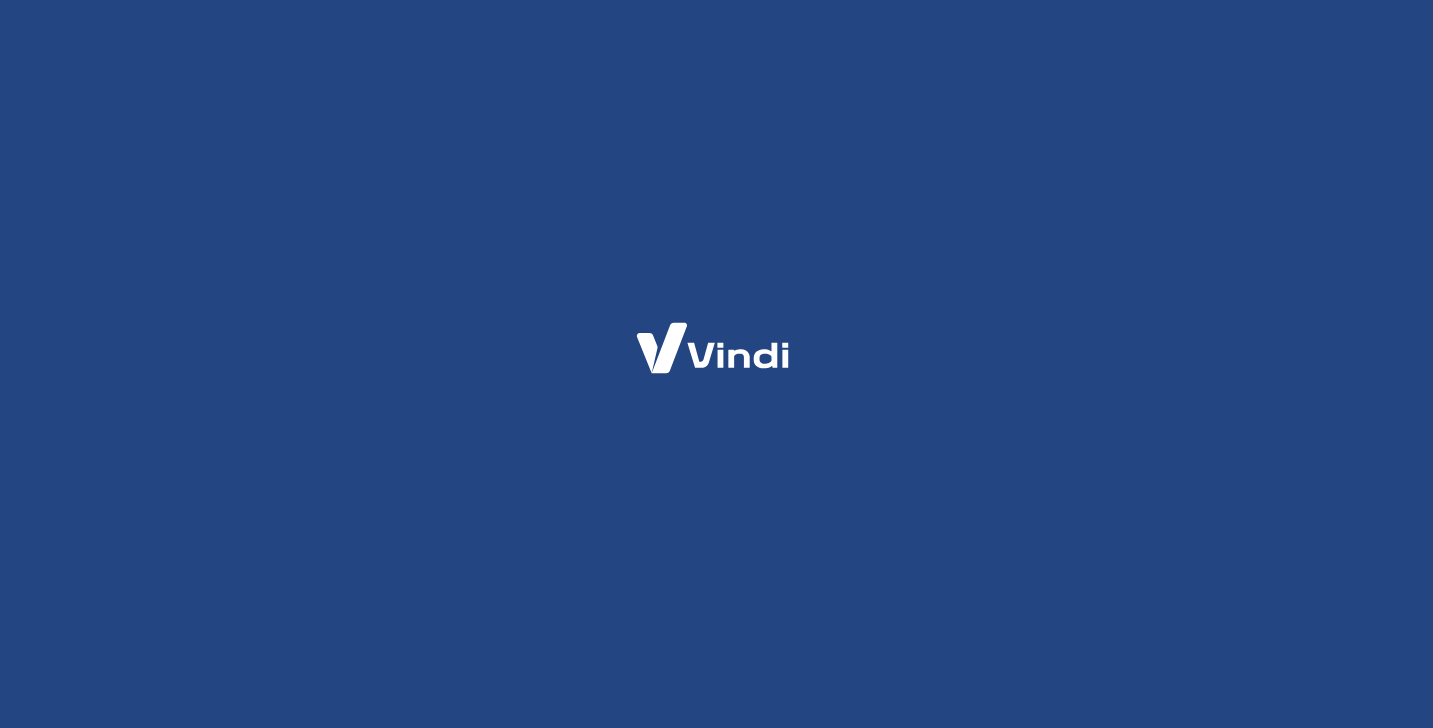 scroll, scrollTop: 0, scrollLeft: 0, axis: both 